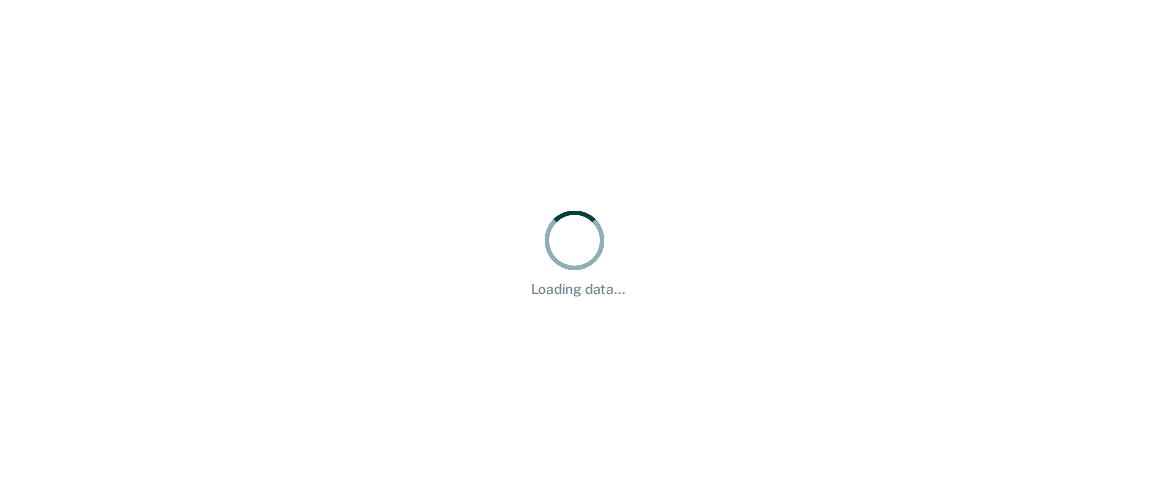 scroll, scrollTop: 0, scrollLeft: 0, axis: both 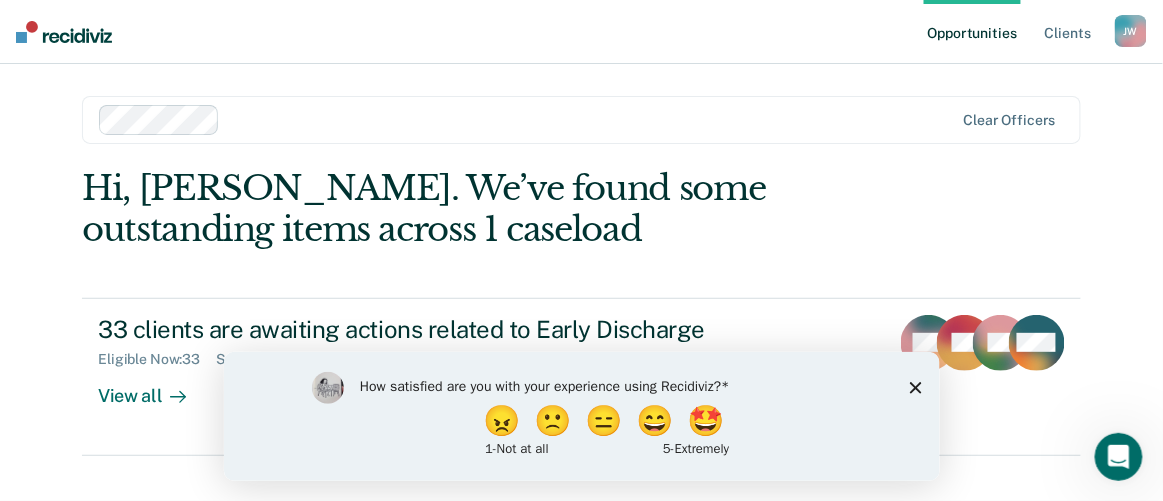 click 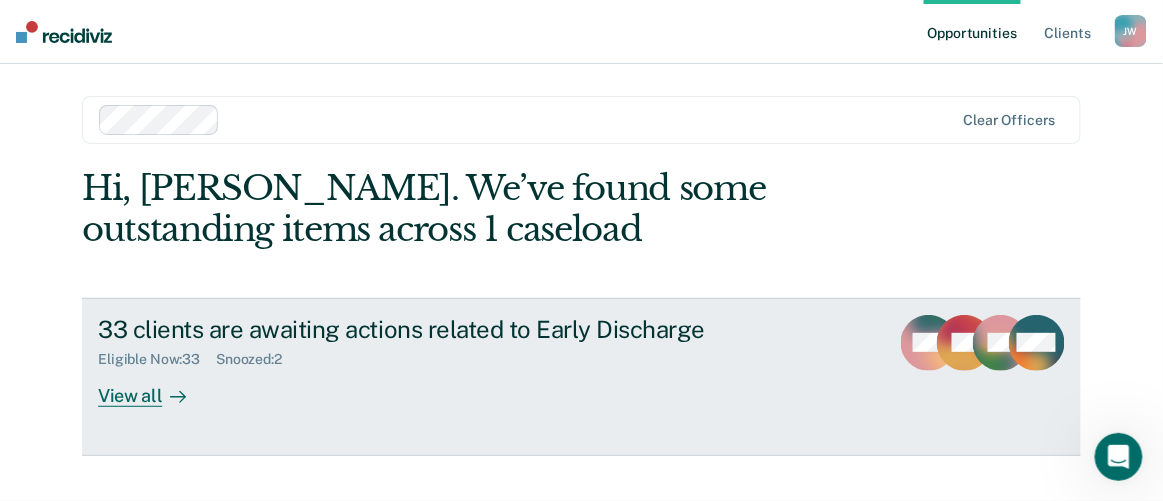 click on "View all" at bounding box center (154, 387) 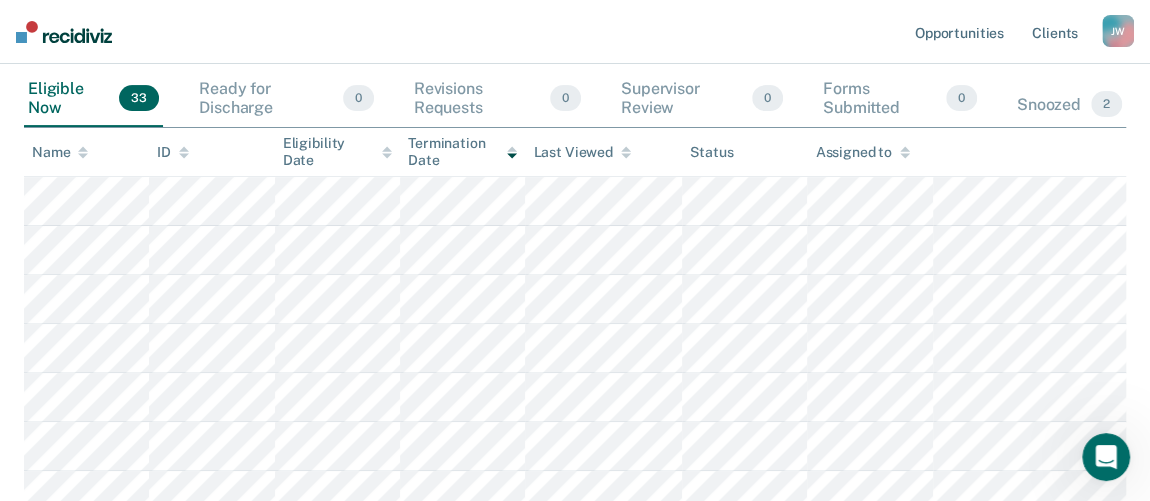 scroll, scrollTop: 90, scrollLeft: 0, axis: vertical 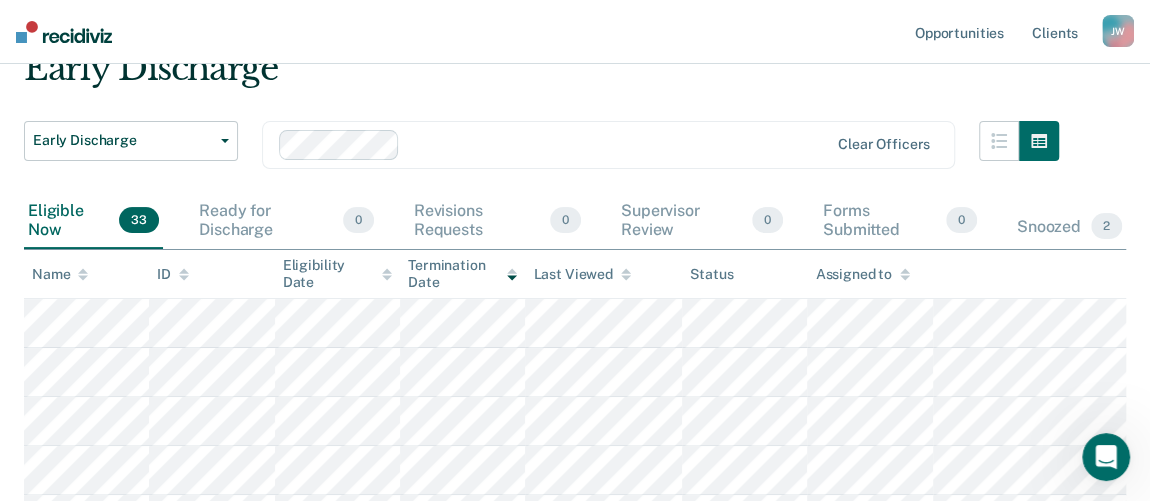 click on "Name" at bounding box center [86, 274] 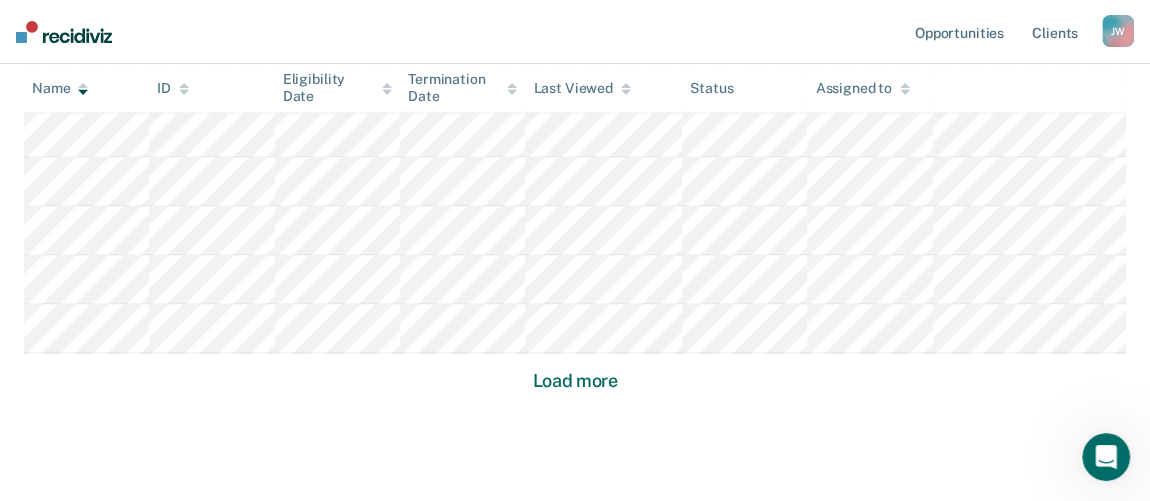 scroll, scrollTop: 1480, scrollLeft: 0, axis: vertical 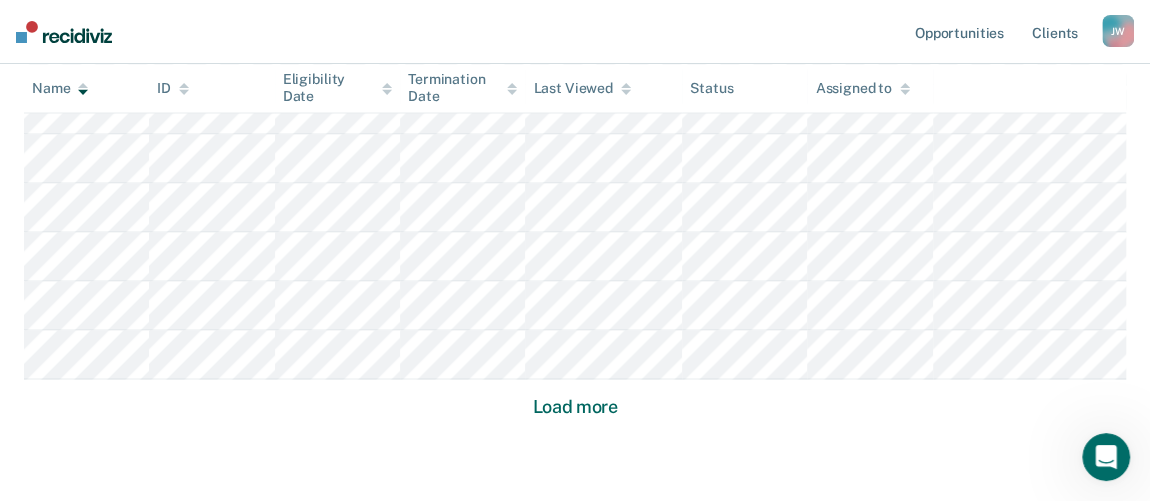 click on "Load more" at bounding box center [575, 407] 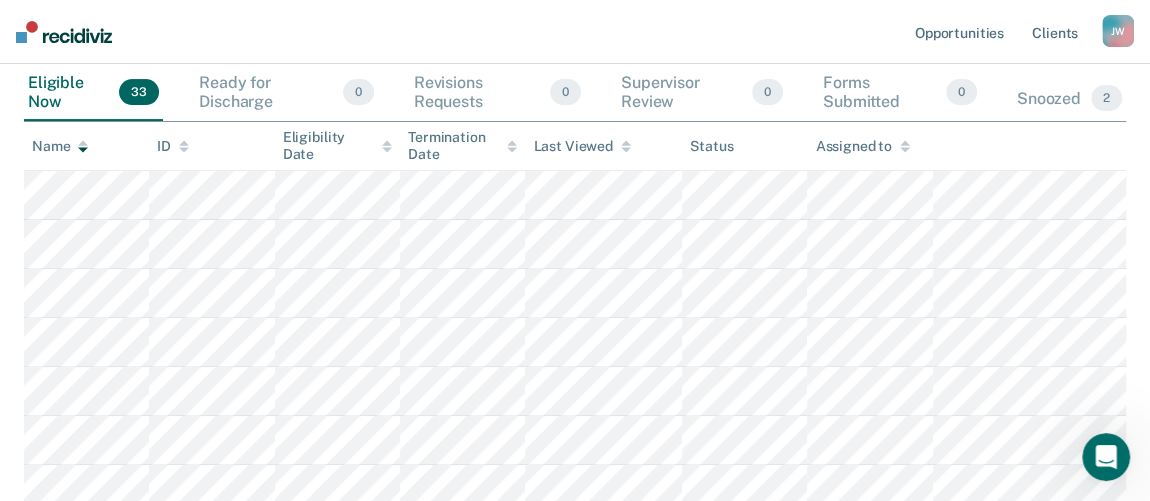 scroll, scrollTop: 192, scrollLeft: 0, axis: vertical 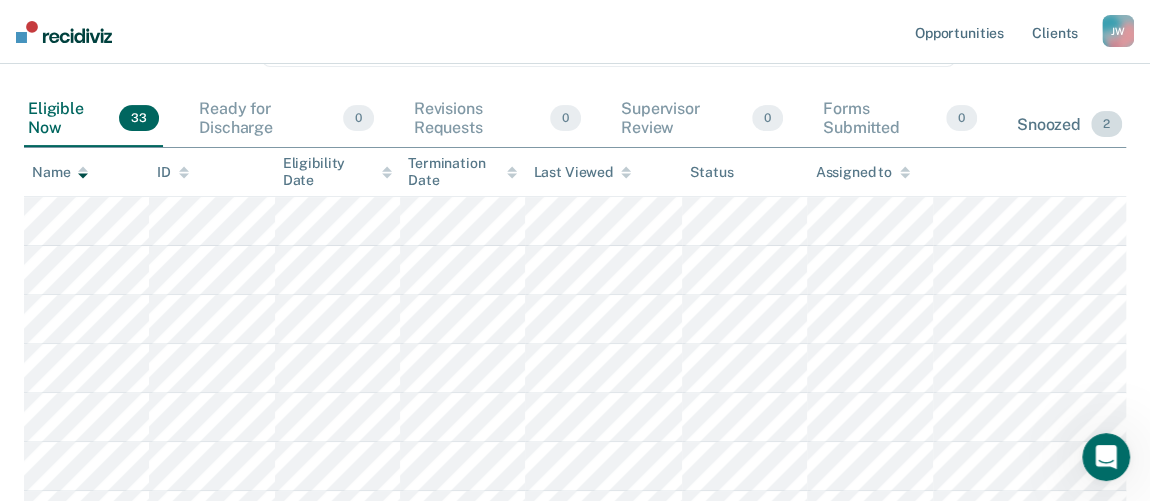 click on "Snoozed 2" at bounding box center (1069, 125) 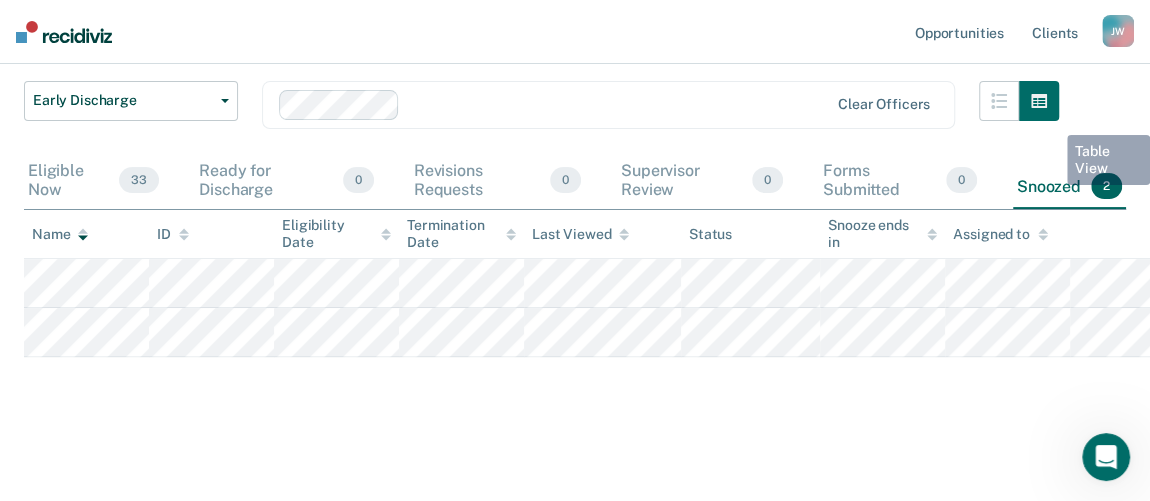 scroll, scrollTop: 127, scrollLeft: 0, axis: vertical 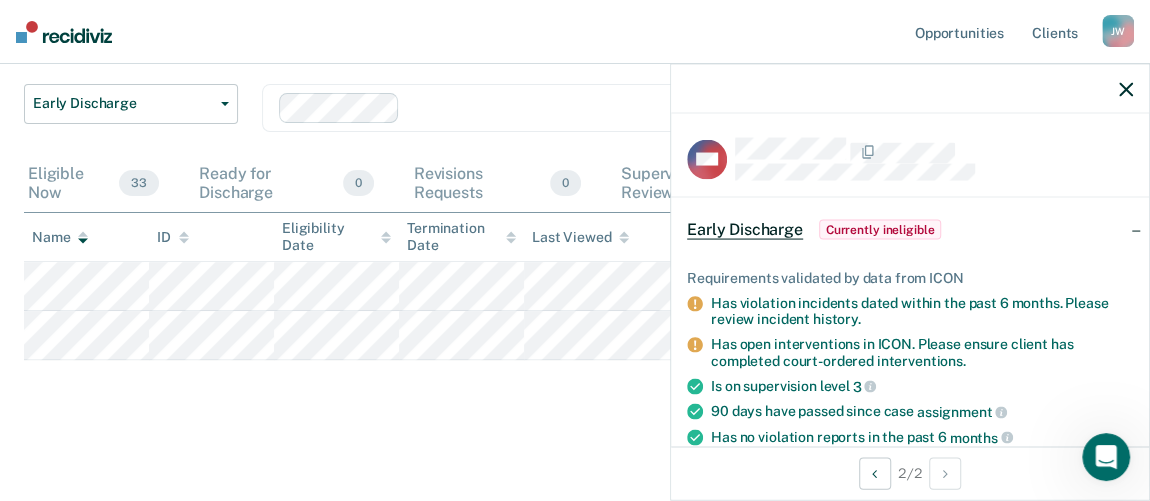 click 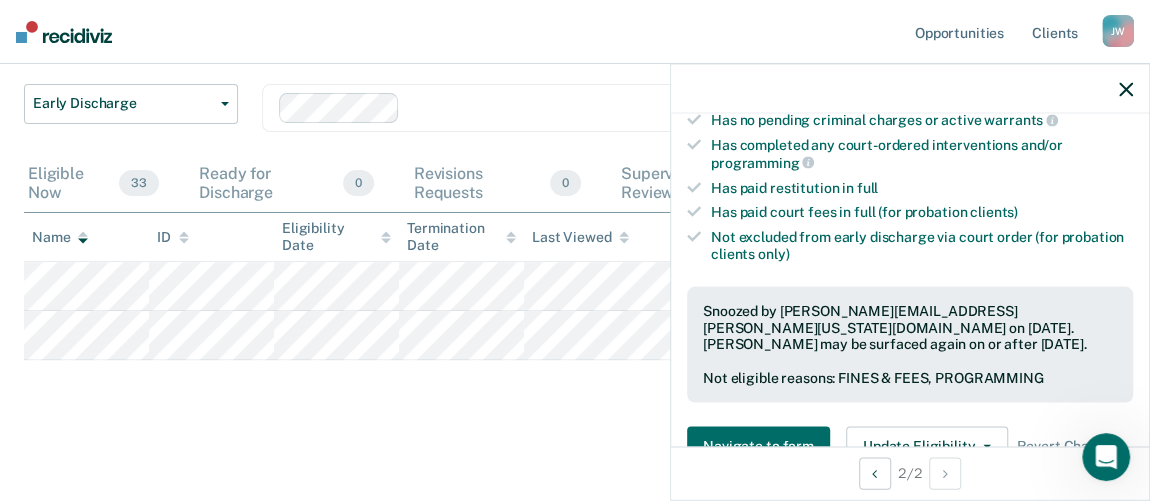 scroll, scrollTop: 727, scrollLeft: 0, axis: vertical 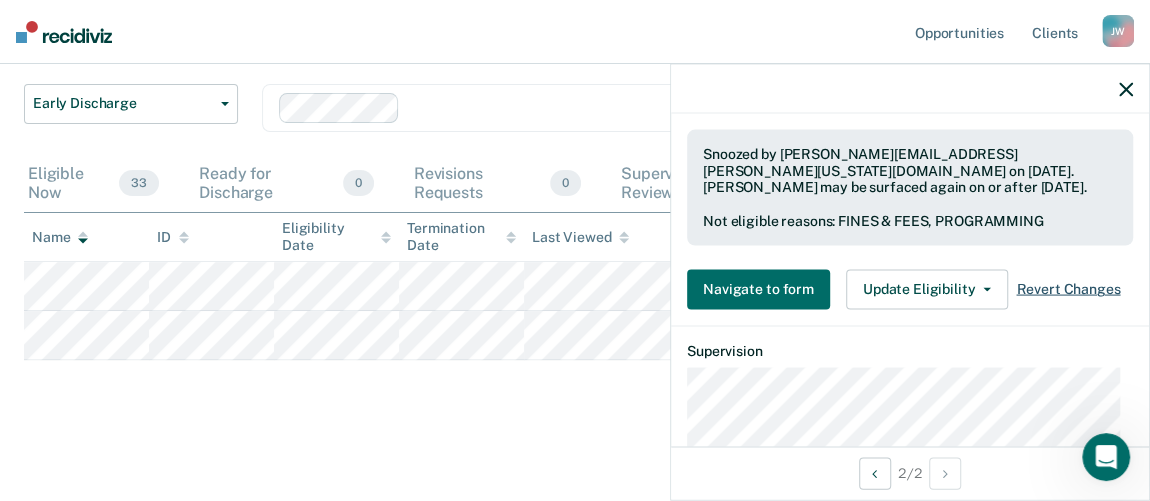 click on "Revert Changes" at bounding box center [1068, 289] 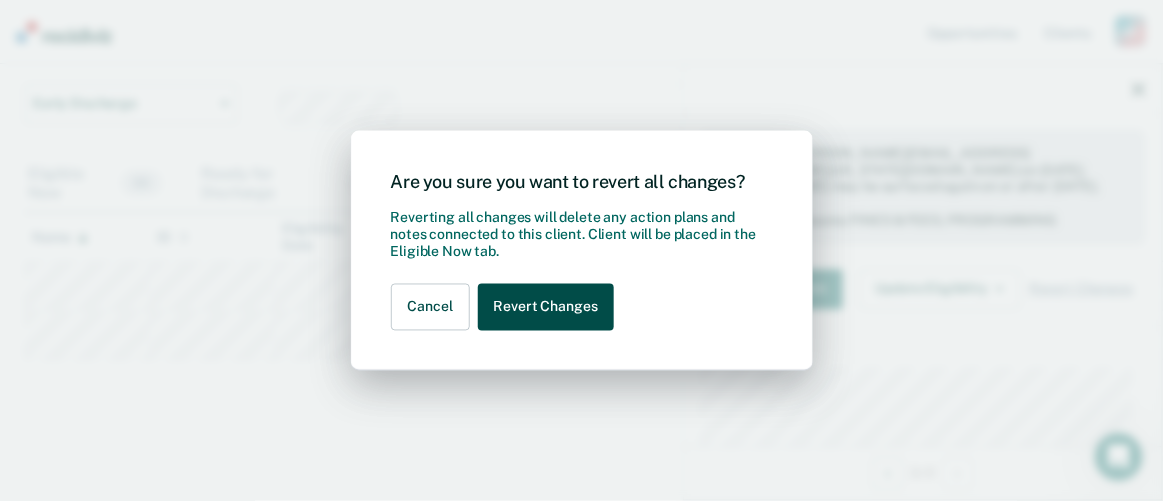 click on "Revert Changes" at bounding box center (546, 307) 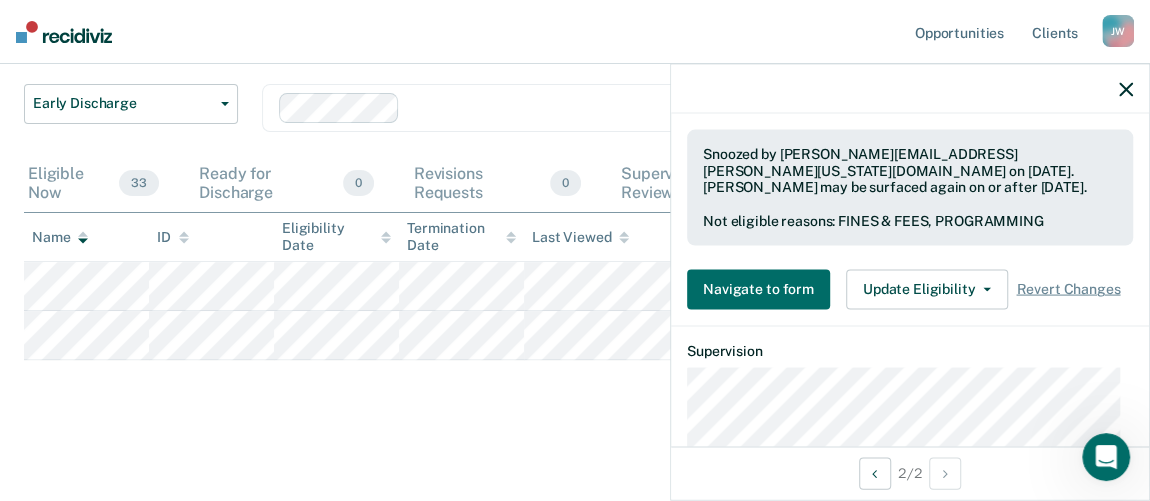 scroll, scrollTop: 79, scrollLeft: 0, axis: vertical 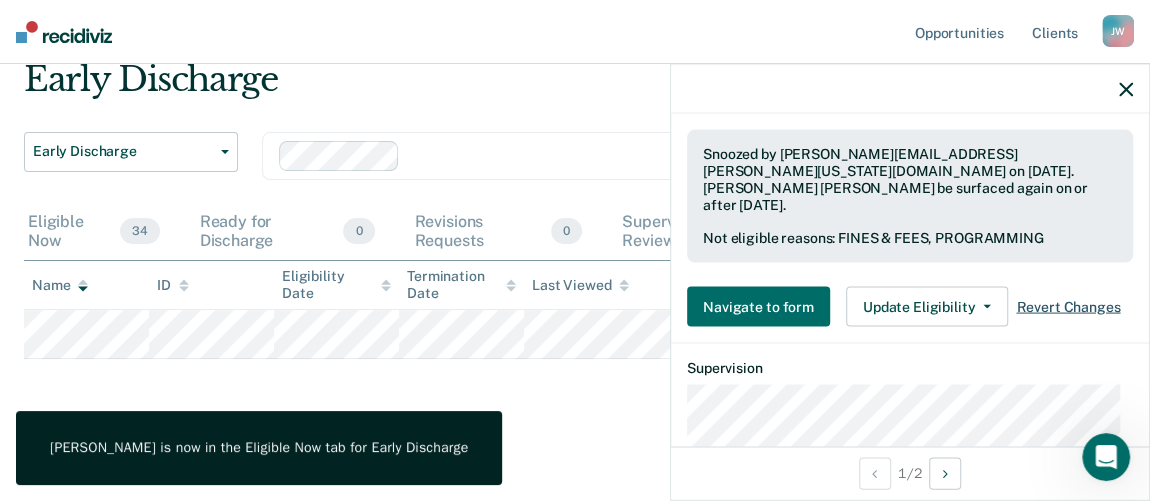 click on "Revert Changes" at bounding box center (1068, 306) 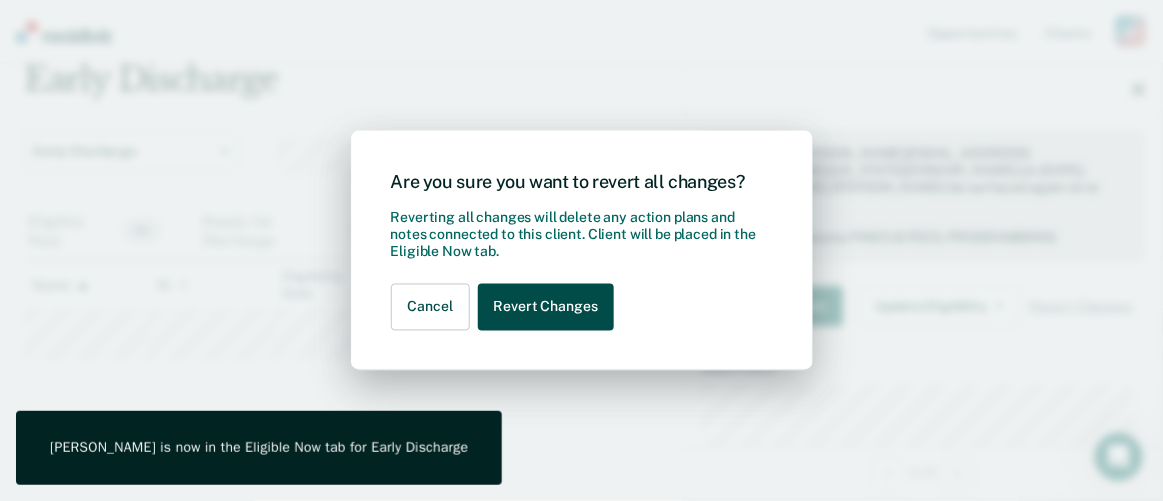 click on "Revert Changes" at bounding box center (546, 307) 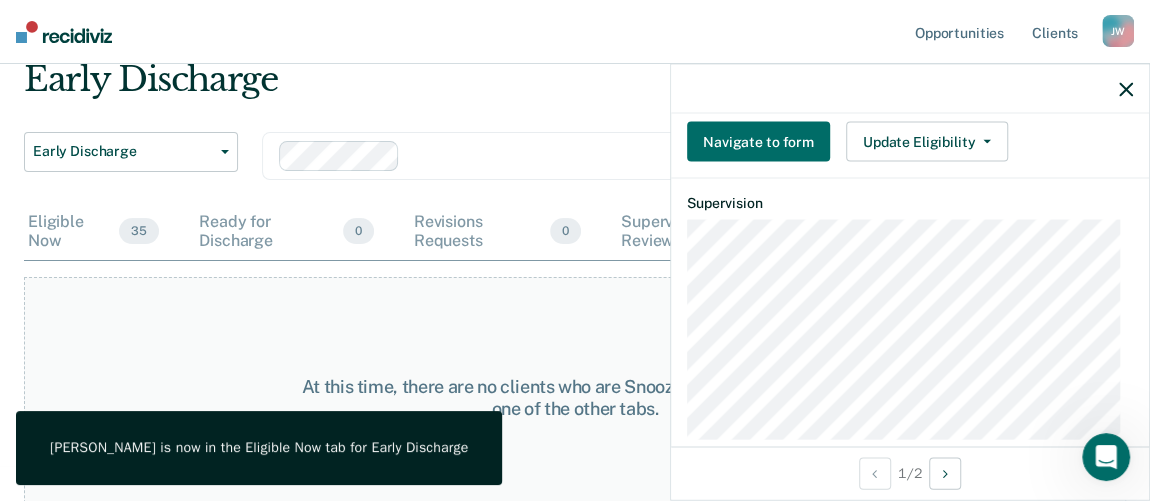scroll, scrollTop: 579, scrollLeft: 0, axis: vertical 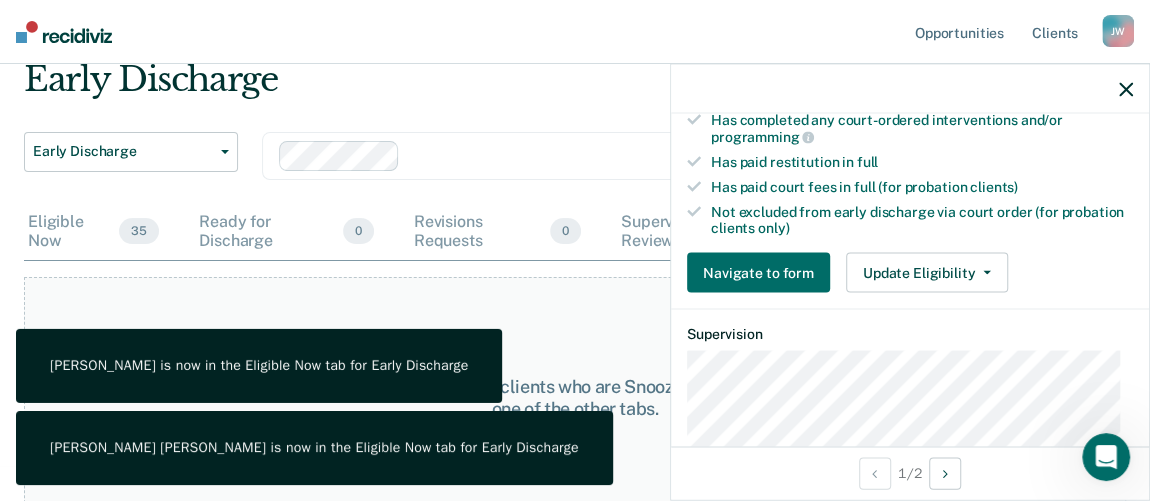 click 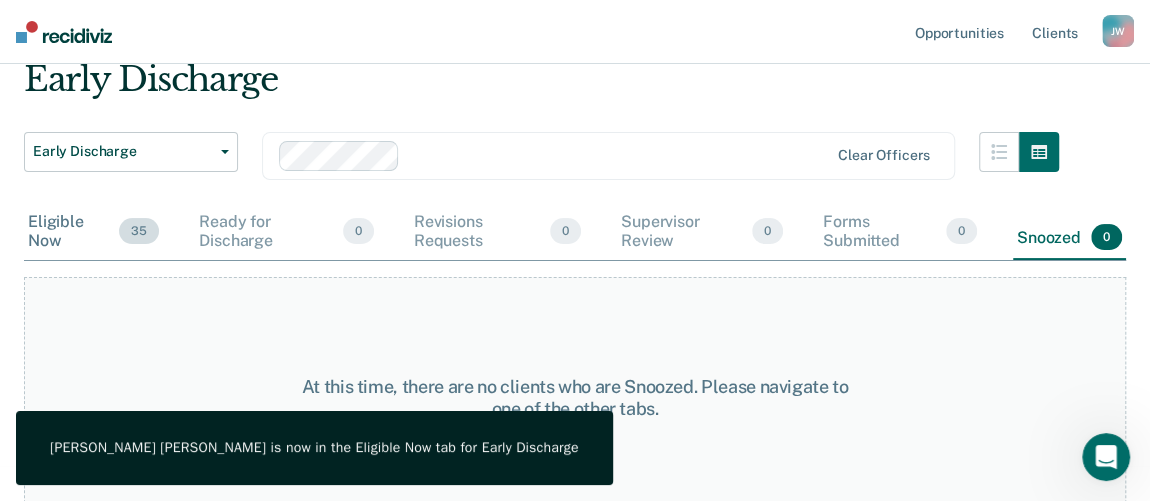 click on "Eligible Now 35" at bounding box center [93, 232] 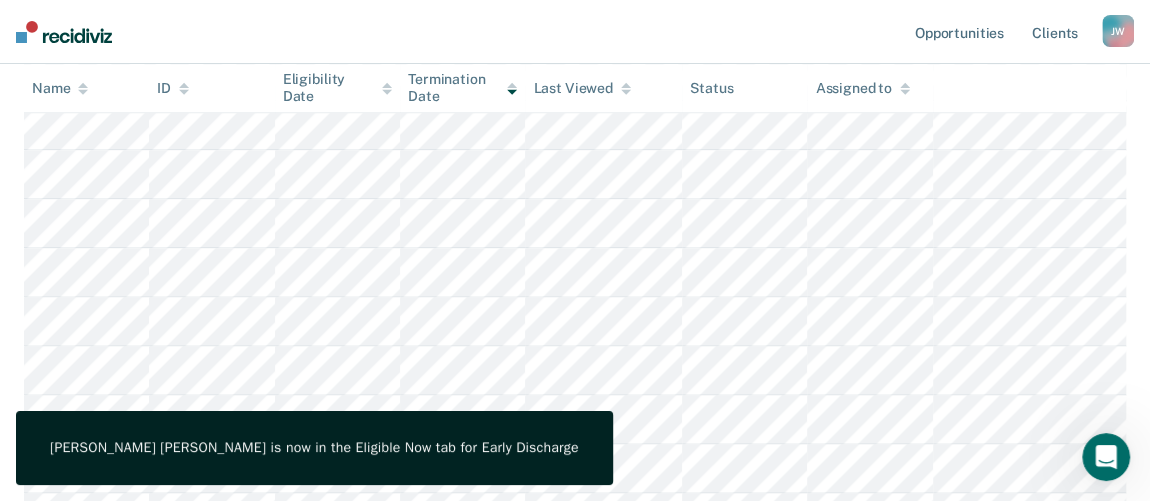 scroll, scrollTop: 1571, scrollLeft: 0, axis: vertical 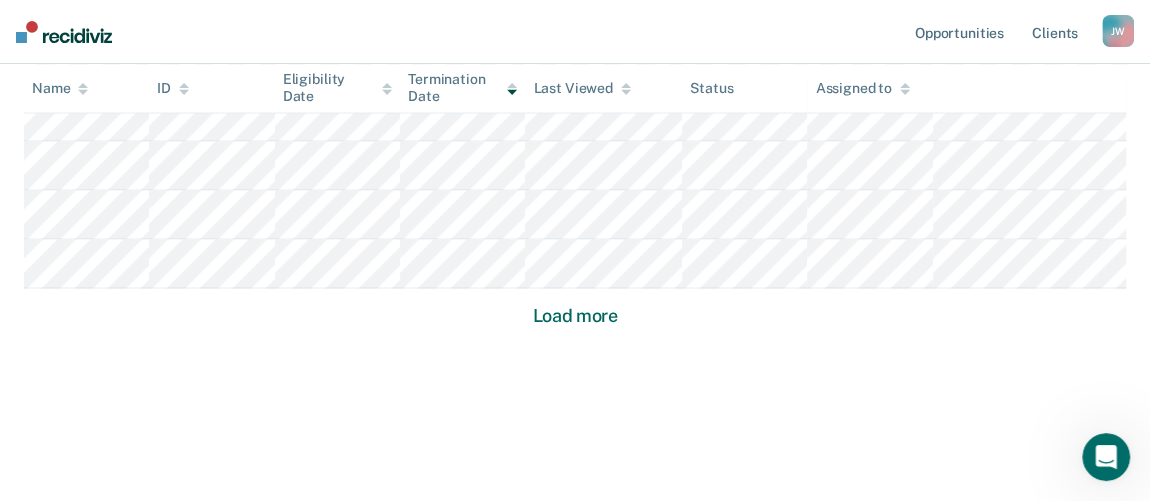 click on "Load more" at bounding box center (575, 316) 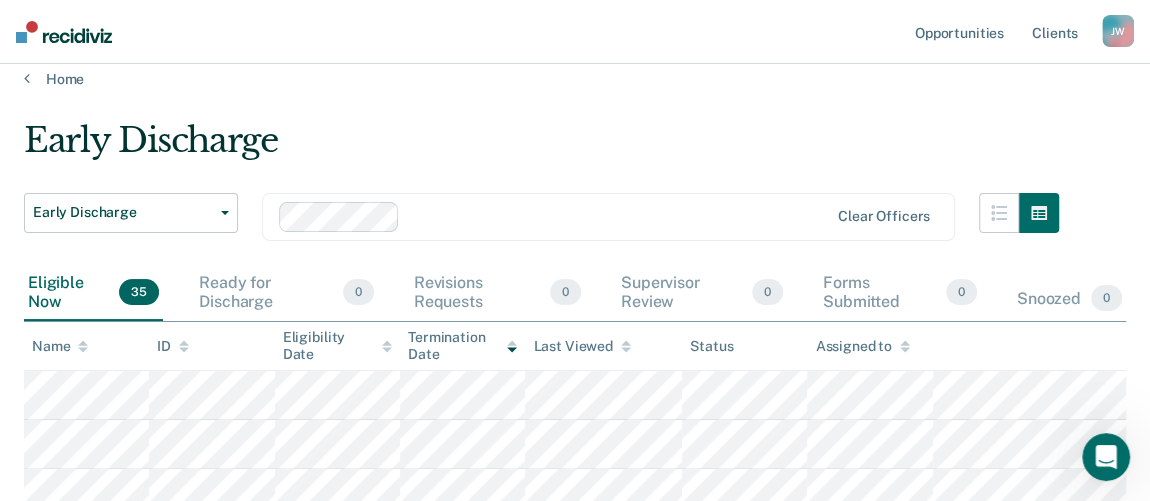 scroll, scrollTop: 0, scrollLeft: 0, axis: both 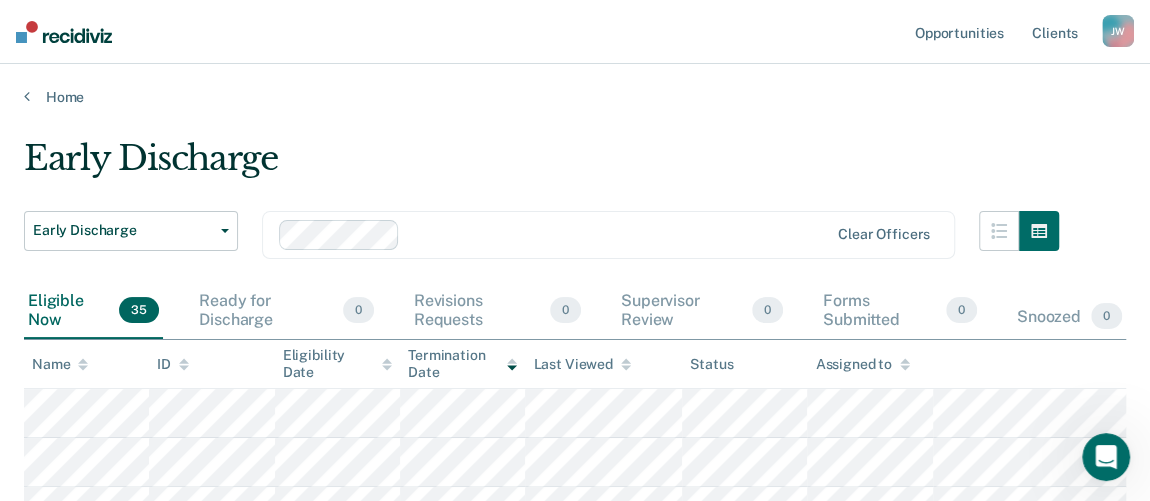 click on "Eligibility Date" at bounding box center [337, 364] 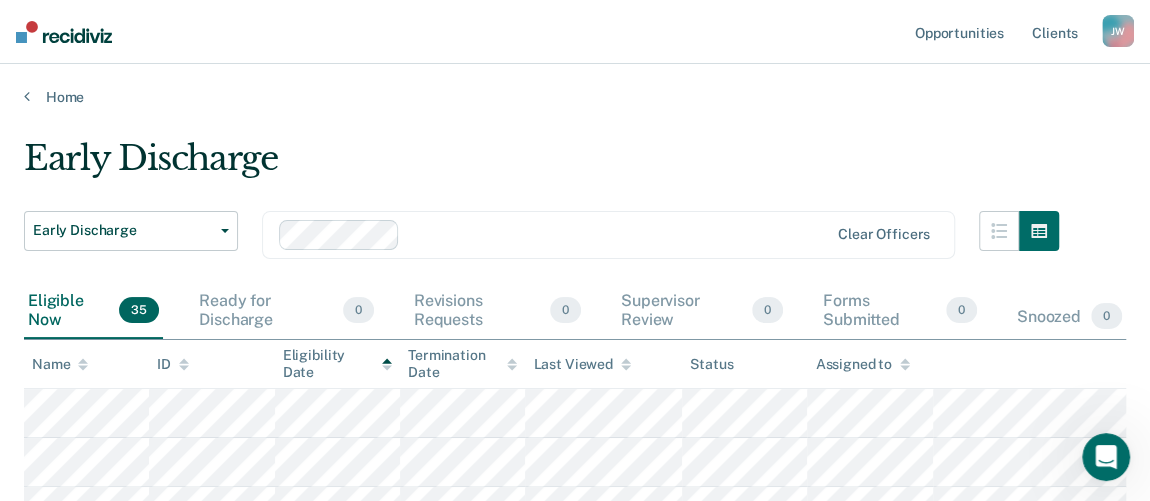 click on "Eligibility Date" at bounding box center [337, 364] 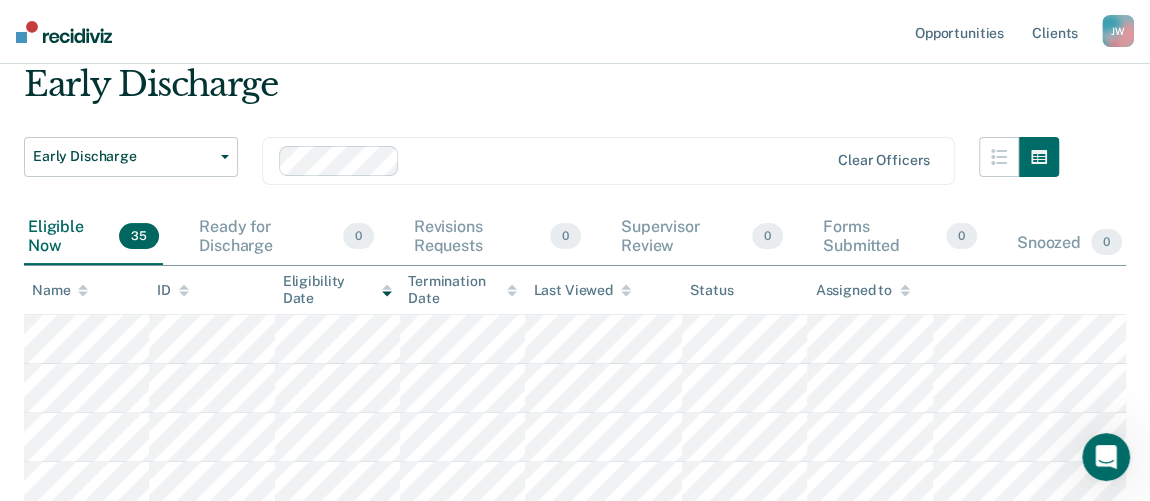 scroll, scrollTop: 272, scrollLeft: 0, axis: vertical 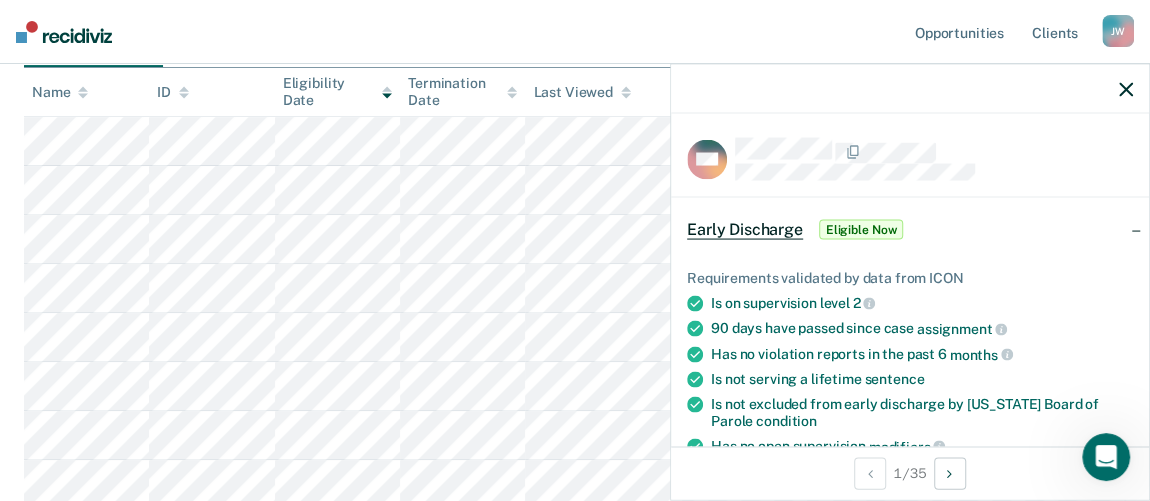 click 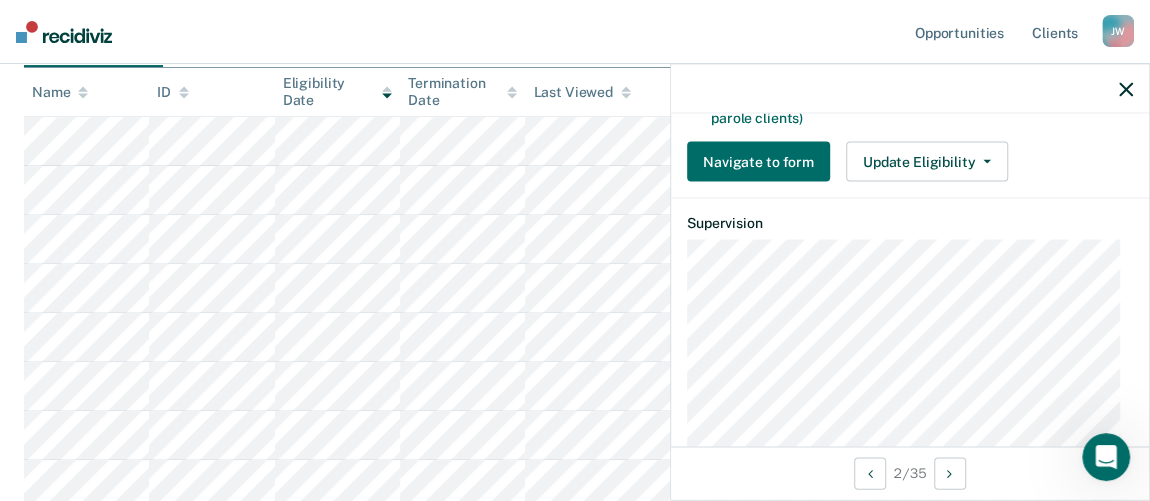 scroll, scrollTop: 920, scrollLeft: 0, axis: vertical 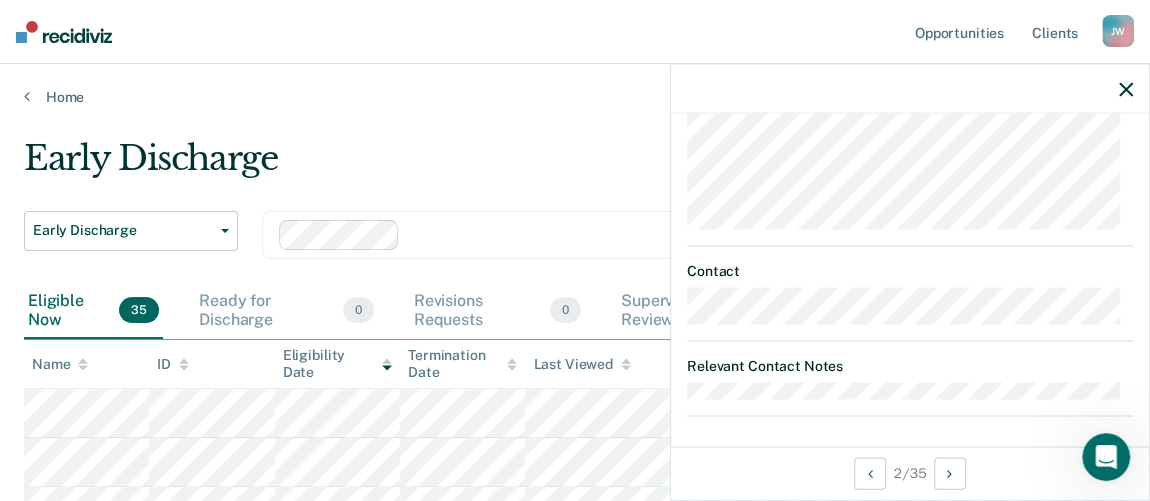 click 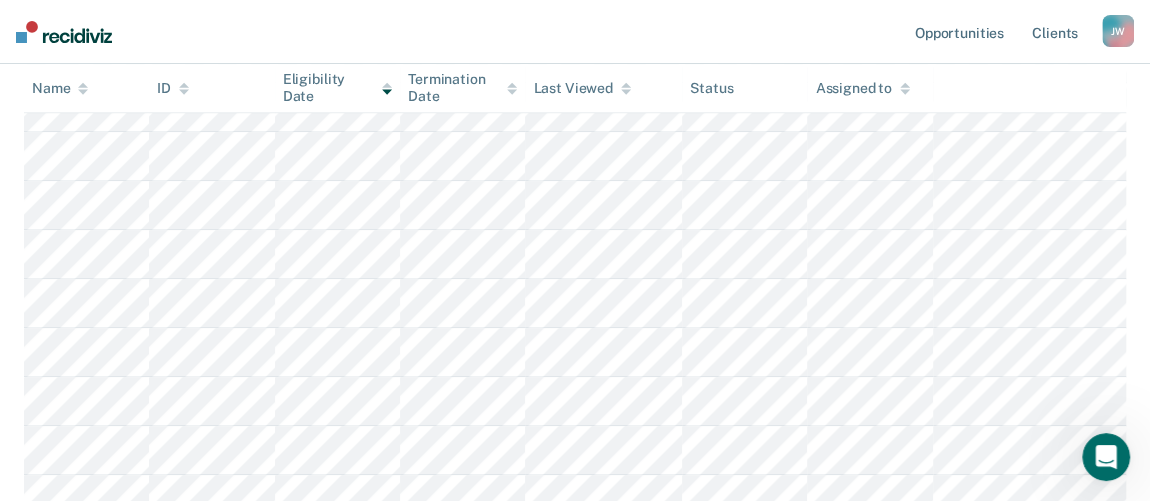 scroll, scrollTop: 454, scrollLeft: 0, axis: vertical 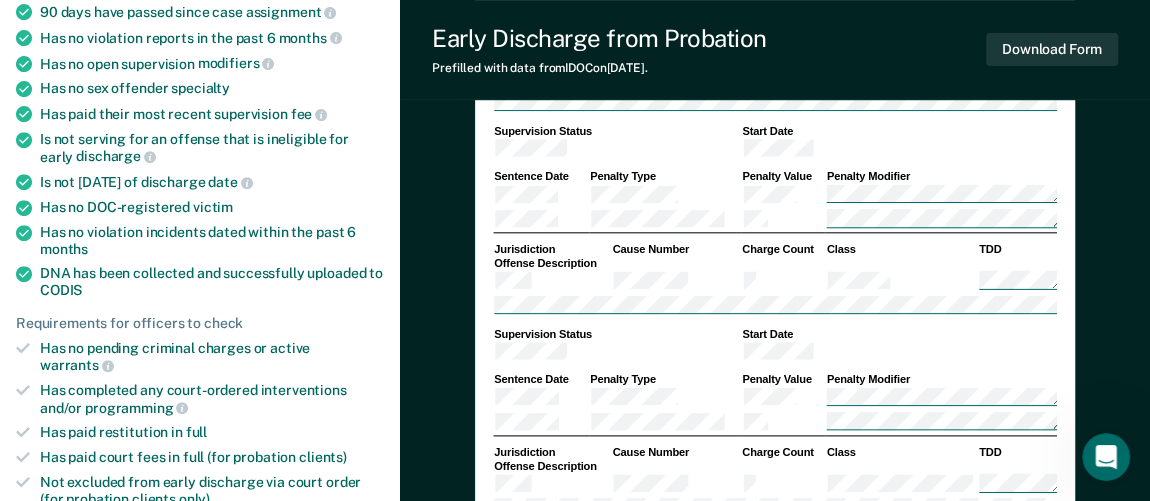type on "x" 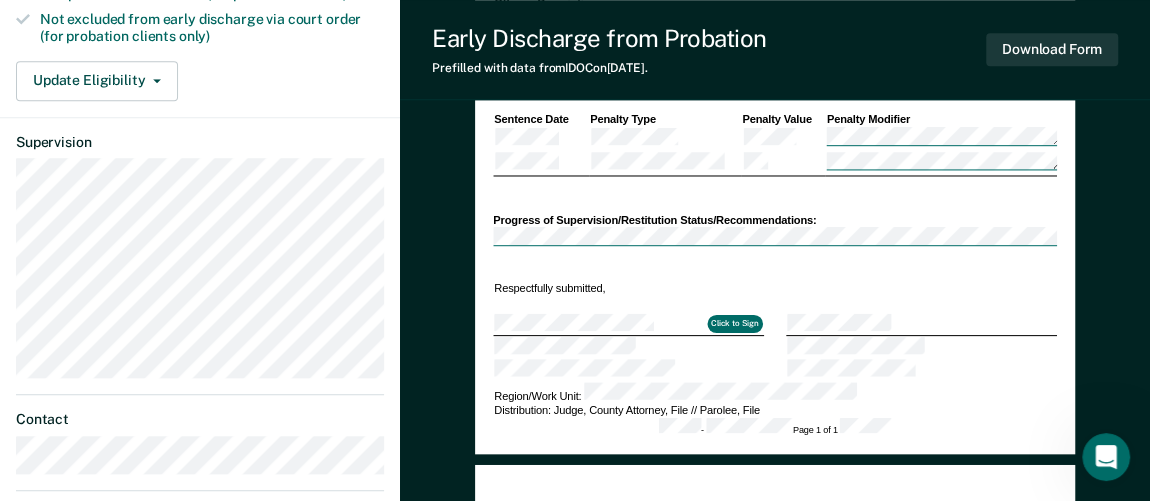 scroll, scrollTop: 636, scrollLeft: 0, axis: vertical 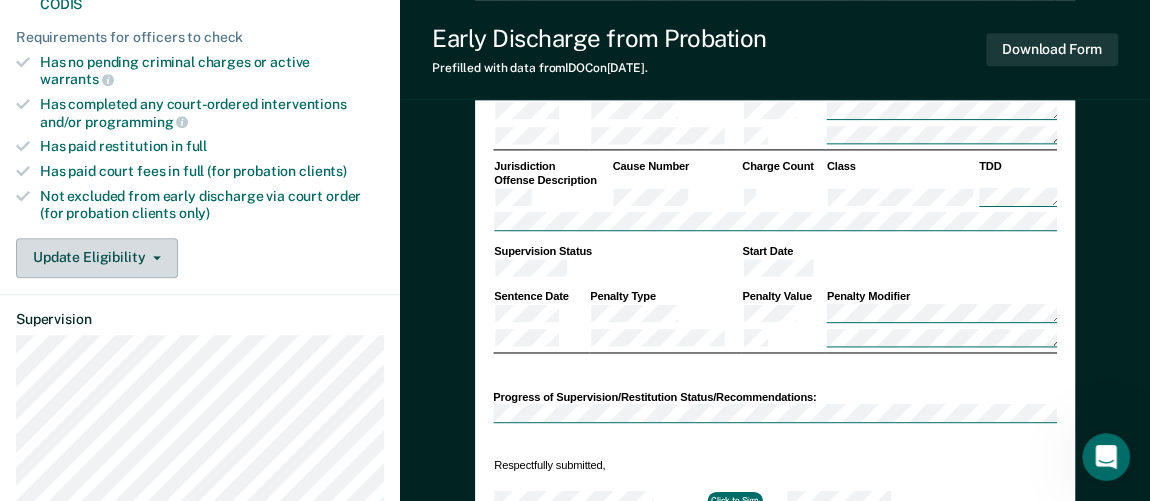 click on "Update Eligibility" at bounding box center [97, 258] 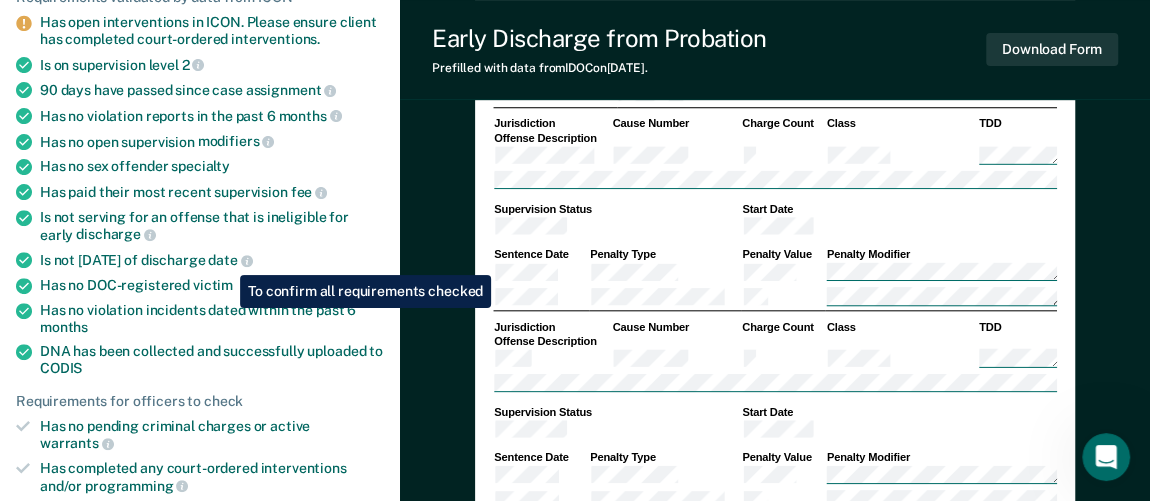 scroll, scrollTop: 0, scrollLeft: 0, axis: both 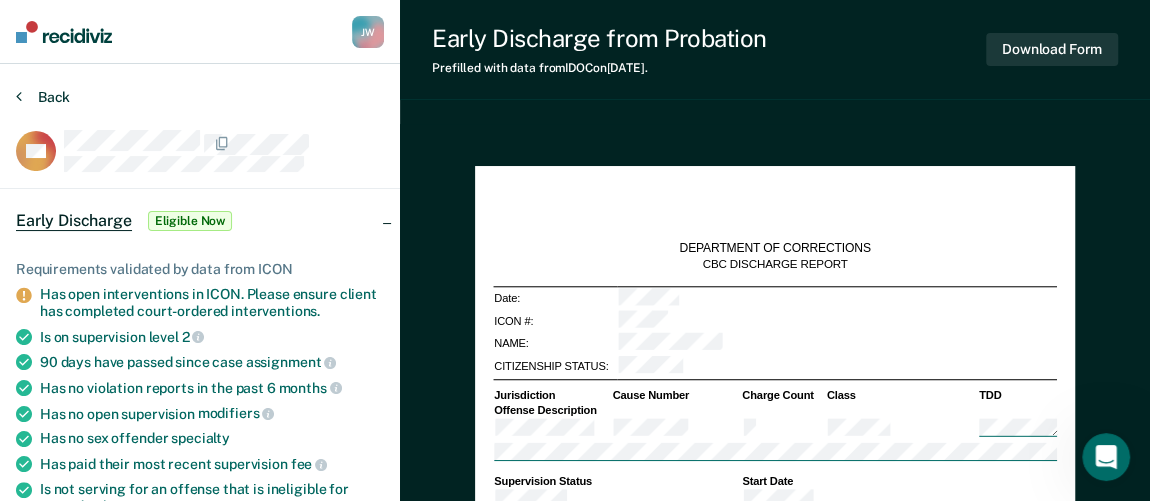 click on "Back" at bounding box center (43, 97) 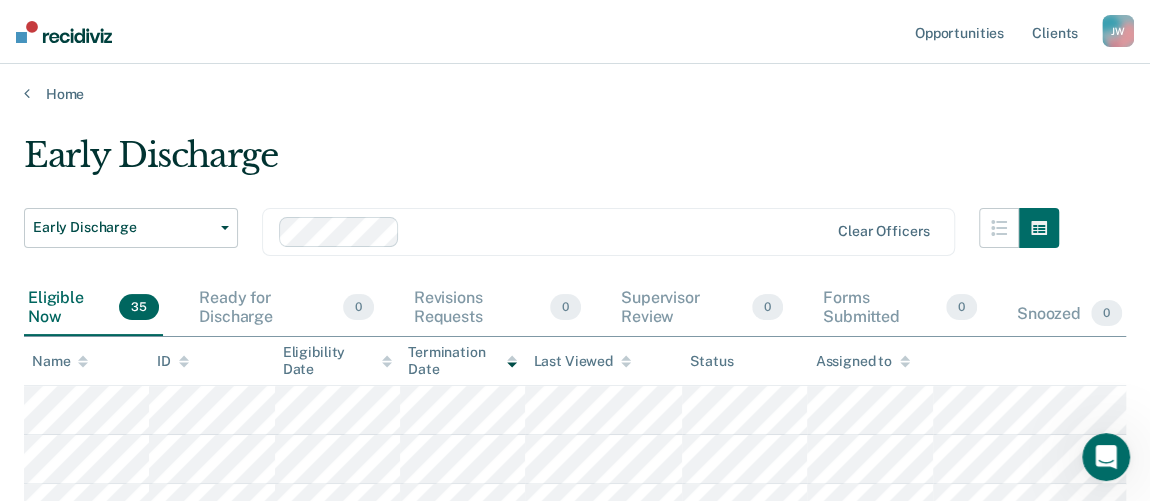 scroll, scrollTop: 0, scrollLeft: 0, axis: both 